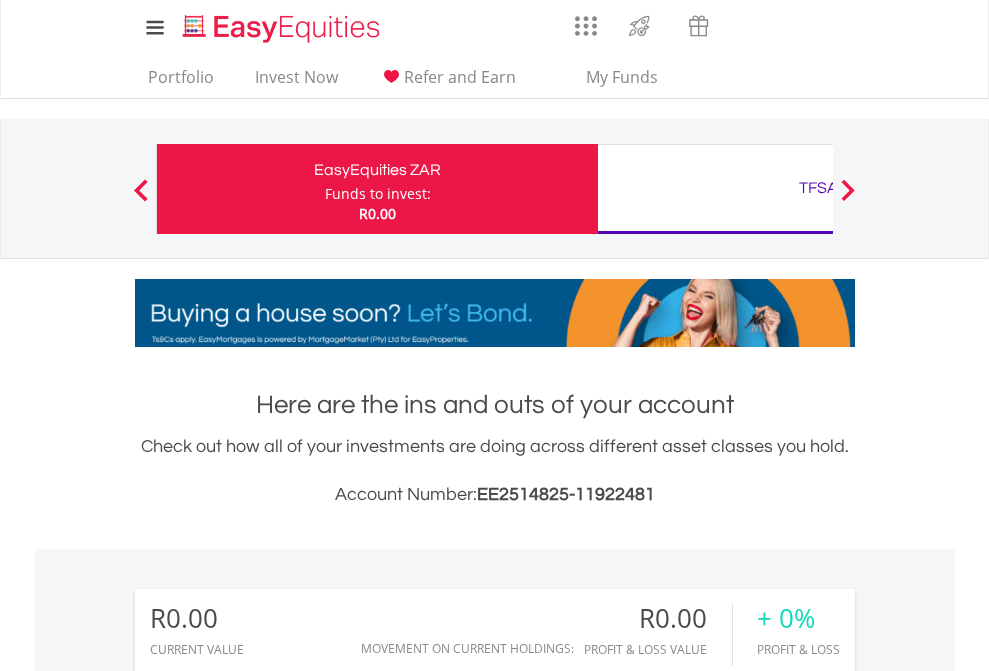 scroll, scrollTop: 0, scrollLeft: 0, axis: both 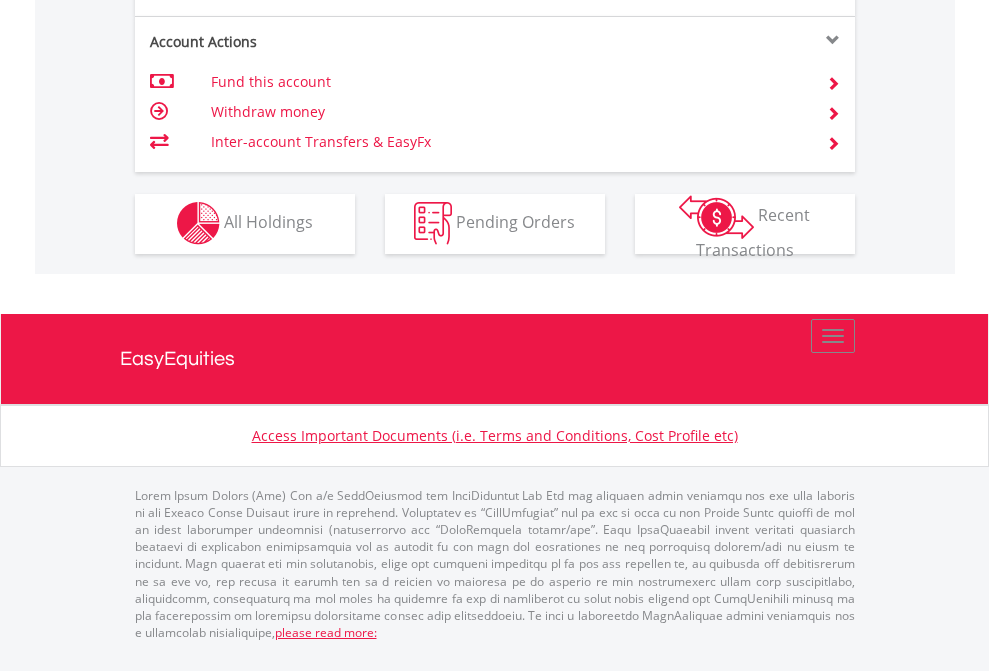 click on "Investment types" at bounding box center [706, -353] 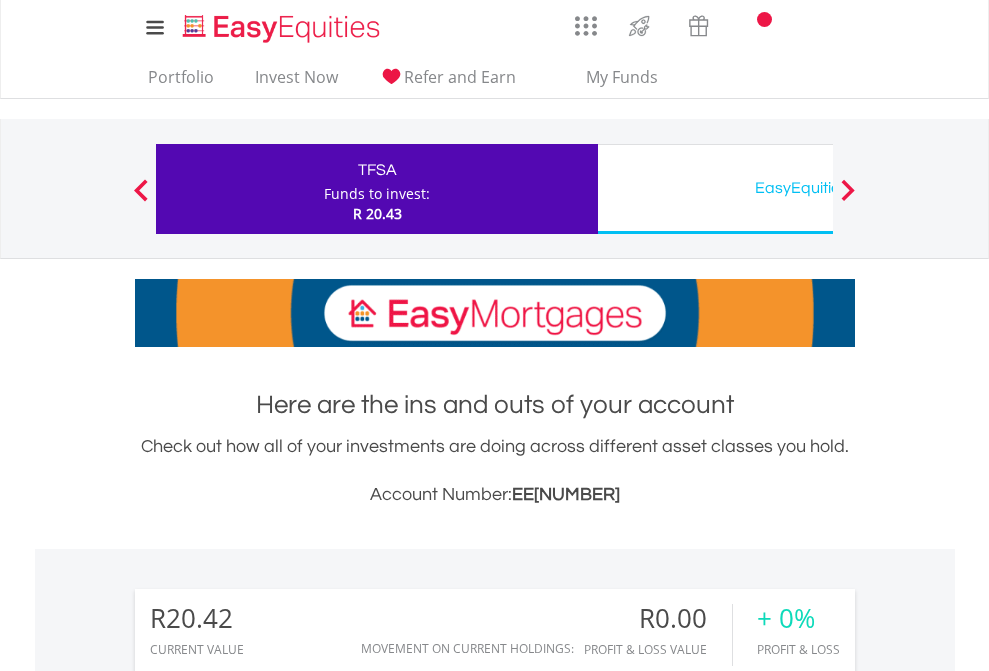 scroll, scrollTop: 0, scrollLeft: 0, axis: both 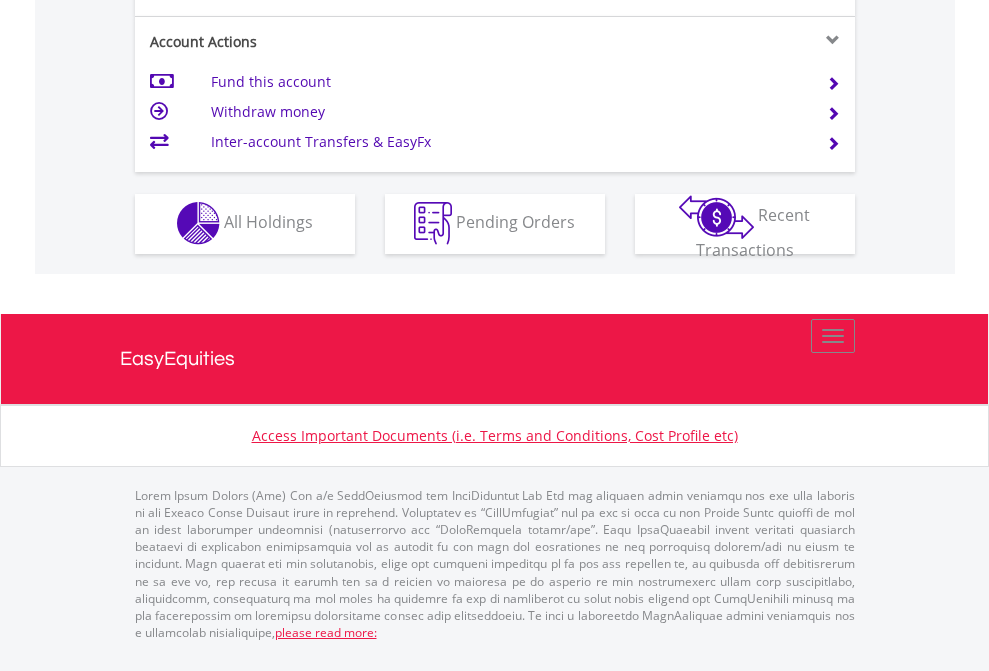 click on "Investment types" at bounding box center [706, -353] 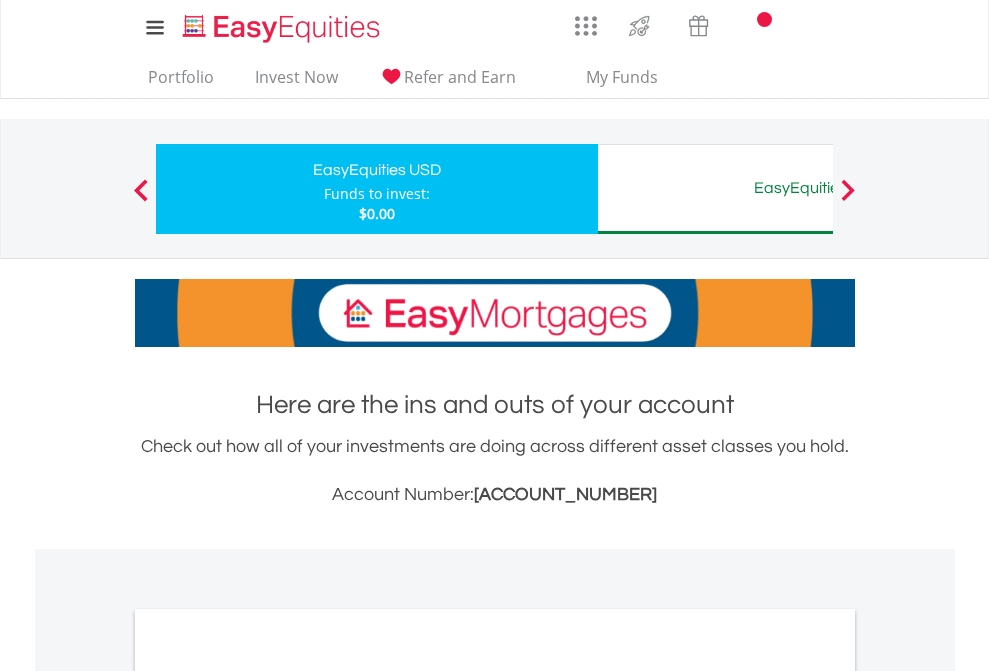 scroll, scrollTop: 0, scrollLeft: 0, axis: both 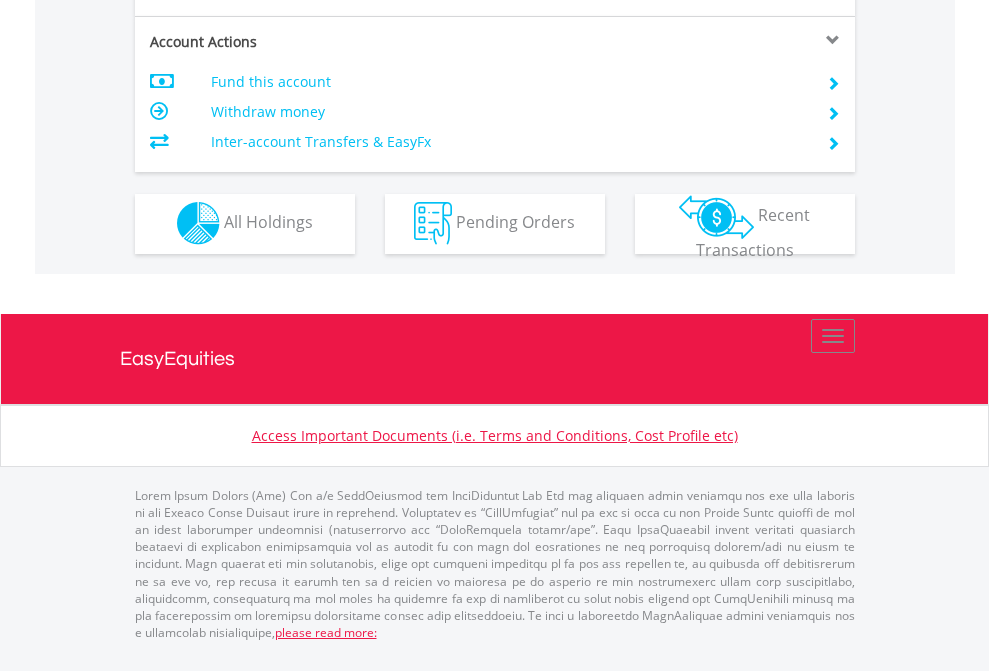 click on "Investment types" at bounding box center (706, -353) 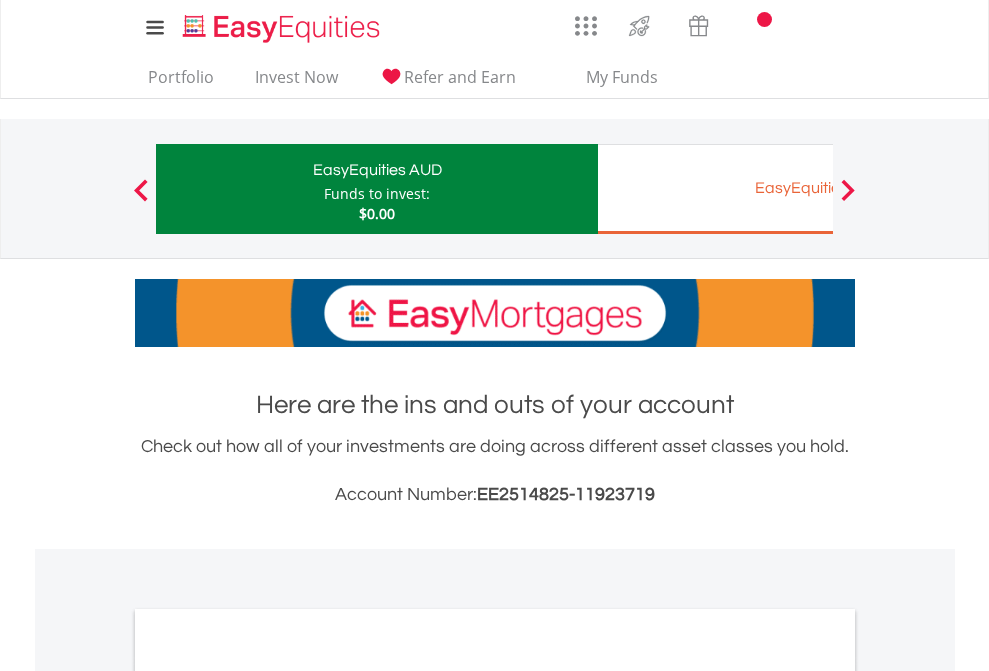 scroll, scrollTop: 0, scrollLeft: 0, axis: both 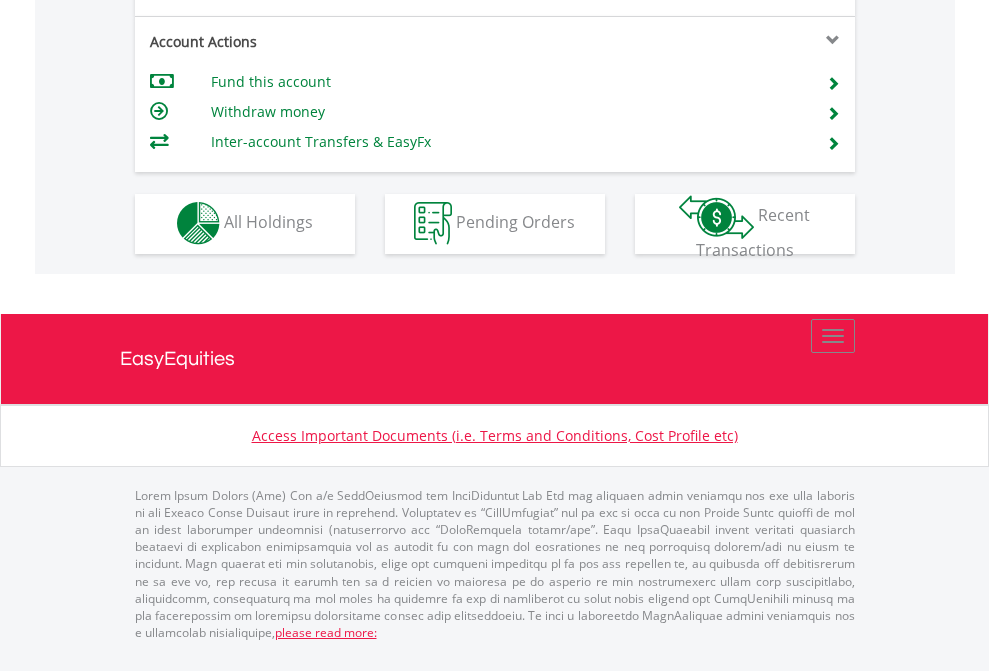 click on "Investment types" at bounding box center [706, -353] 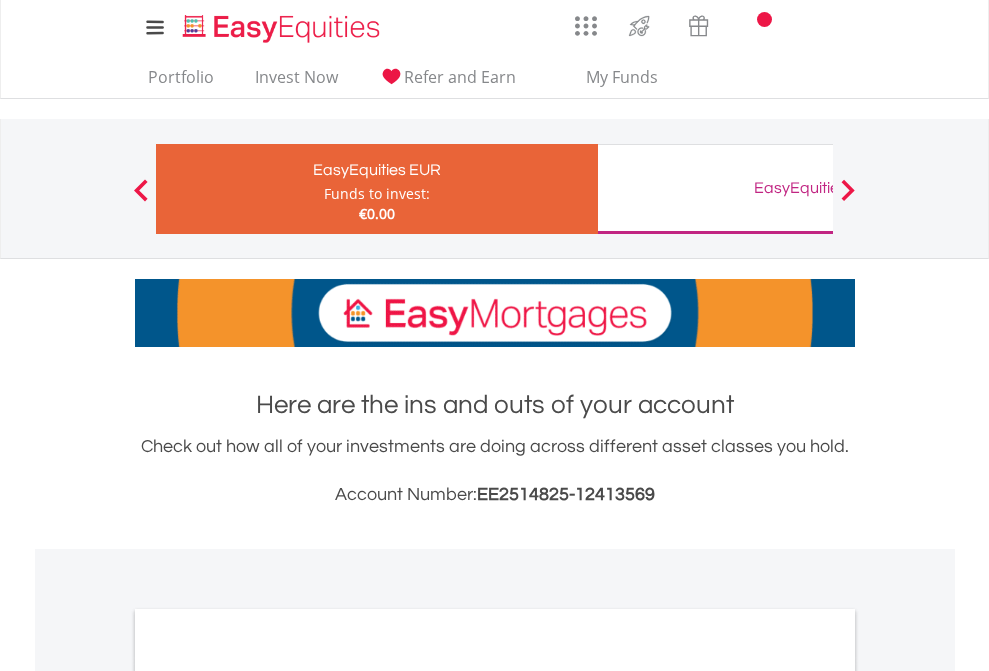 scroll, scrollTop: 0, scrollLeft: 0, axis: both 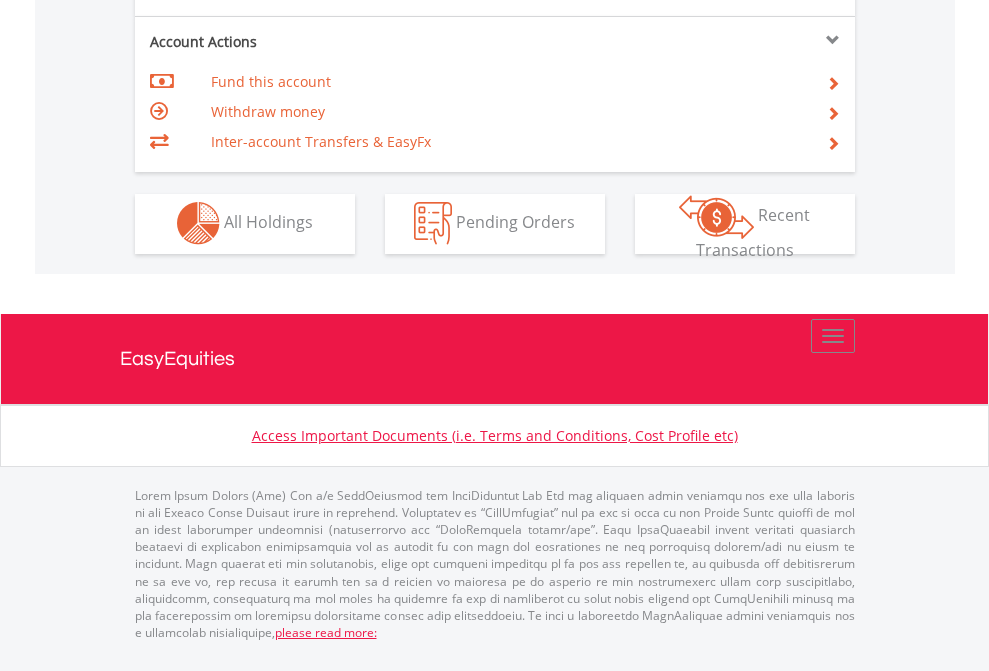 click on "Investment types" at bounding box center (706, -353) 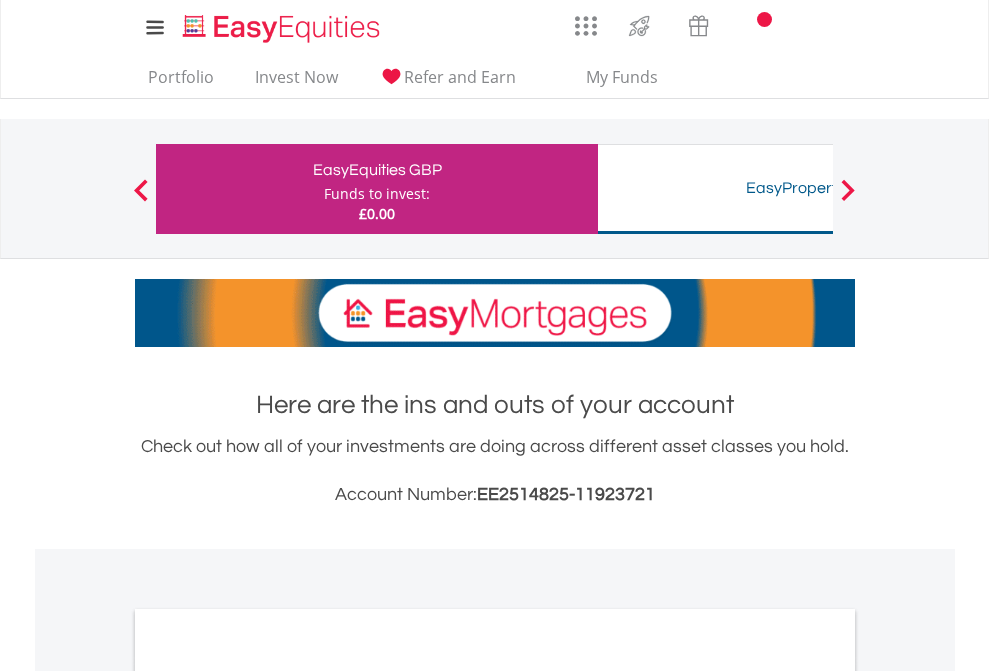 scroll, scrollTop: 0, scrollLeft: 0, axis: both 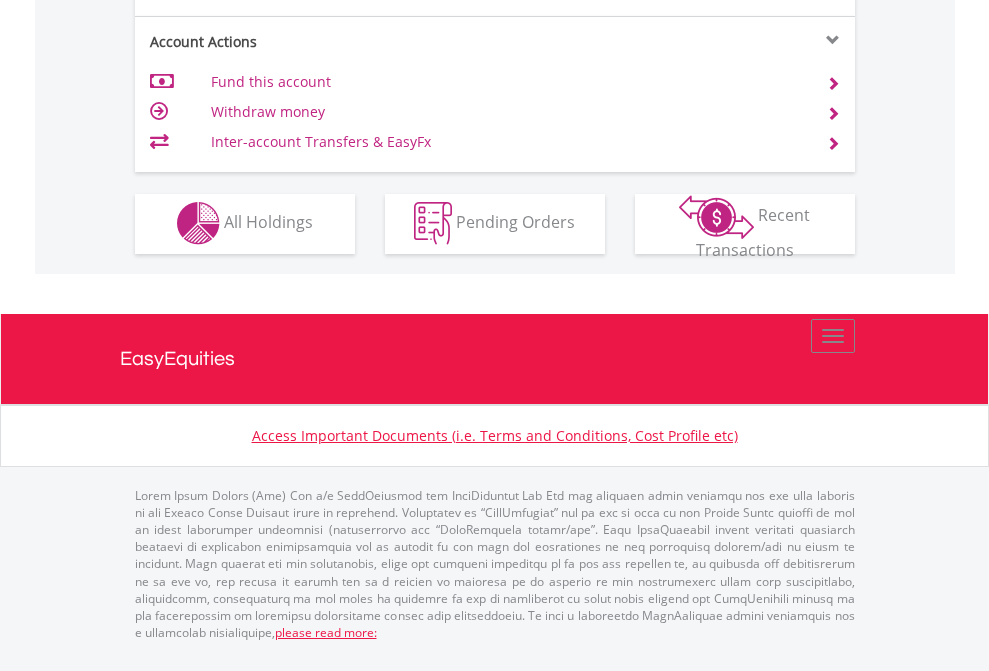click on "Investment types" at bounding box center [706, -353] 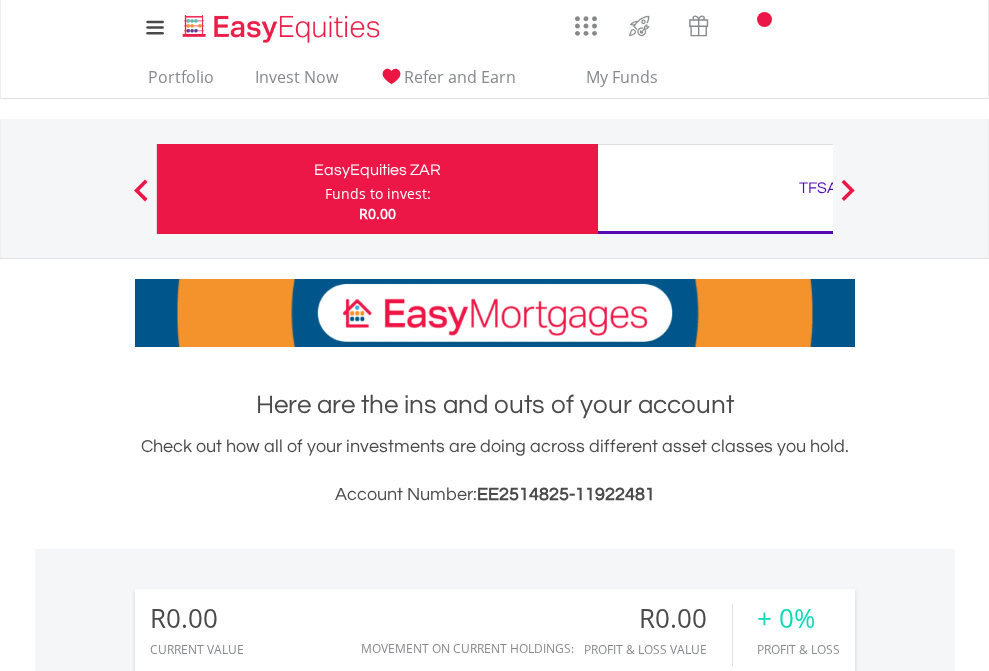 scroll, scrollTop: 1486, scrollLeft: 0, axis: vertical 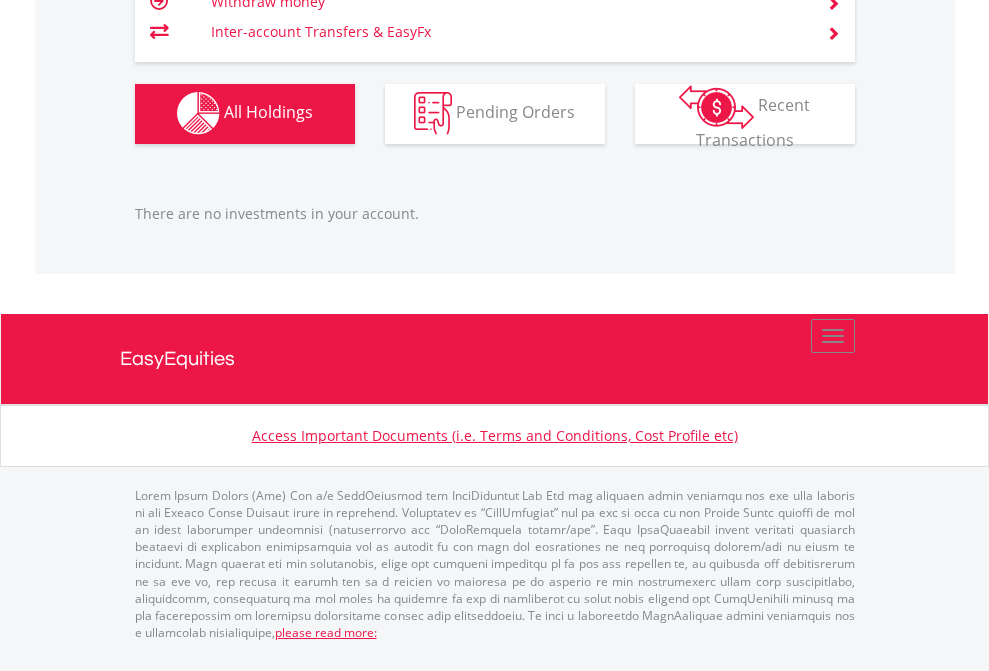 click on "TFSA" at bounding box center (818, -1142) 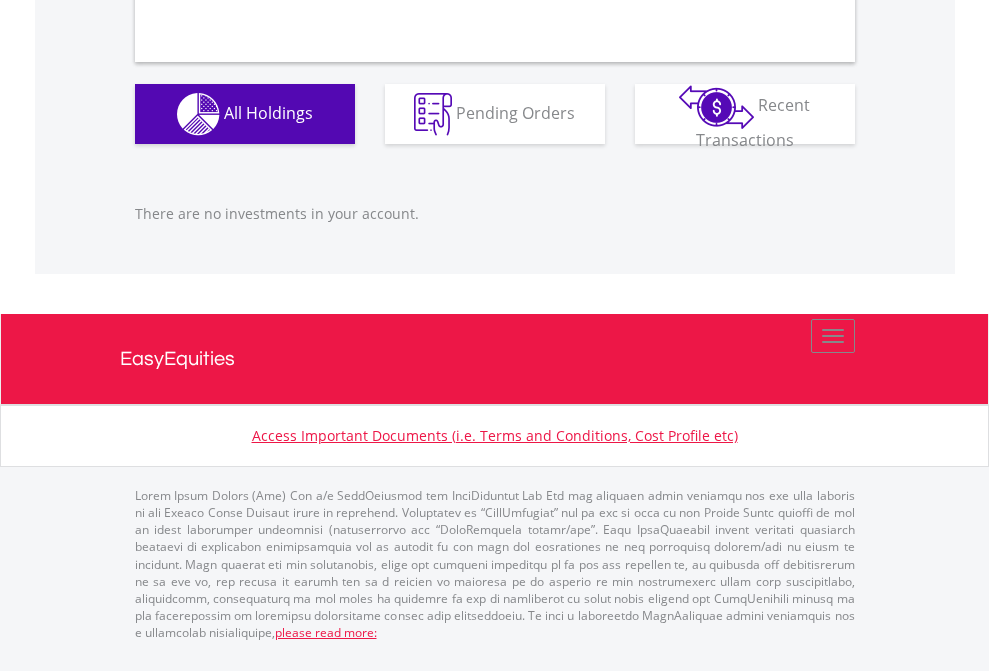 scroll, scrollTop: 1980, scrollLeft: 0, axis: vertical 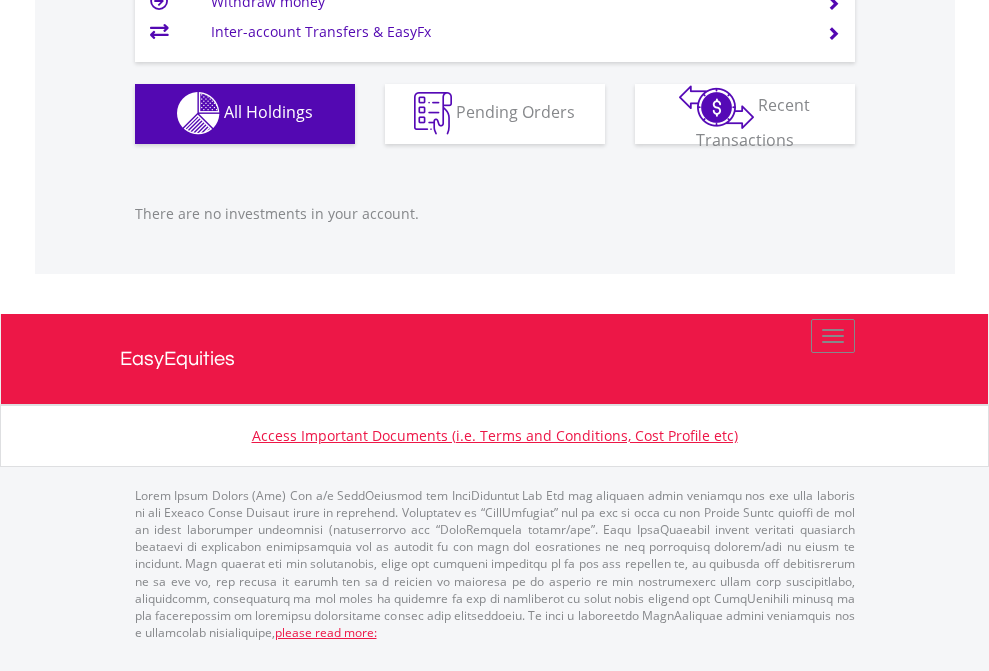 click on "EasyEquities USD" at bounding box center (818, -1142) 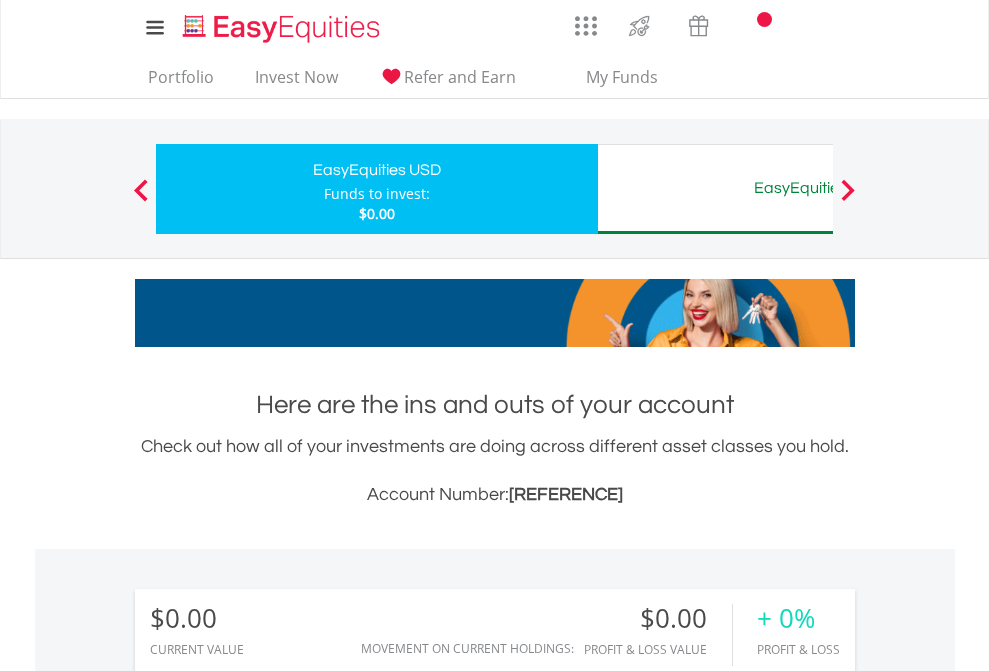 scroll, scrollTop: 1202, scrollLeft: 0, axis: vertical 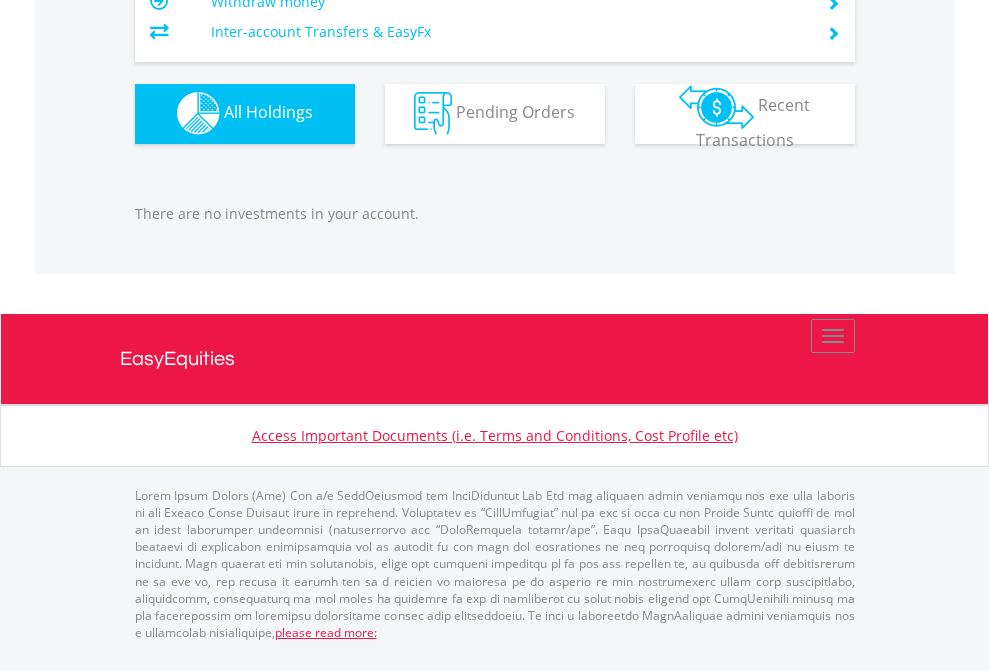 click on "EasyEquities AUD" at bounding box center [818, -1142] 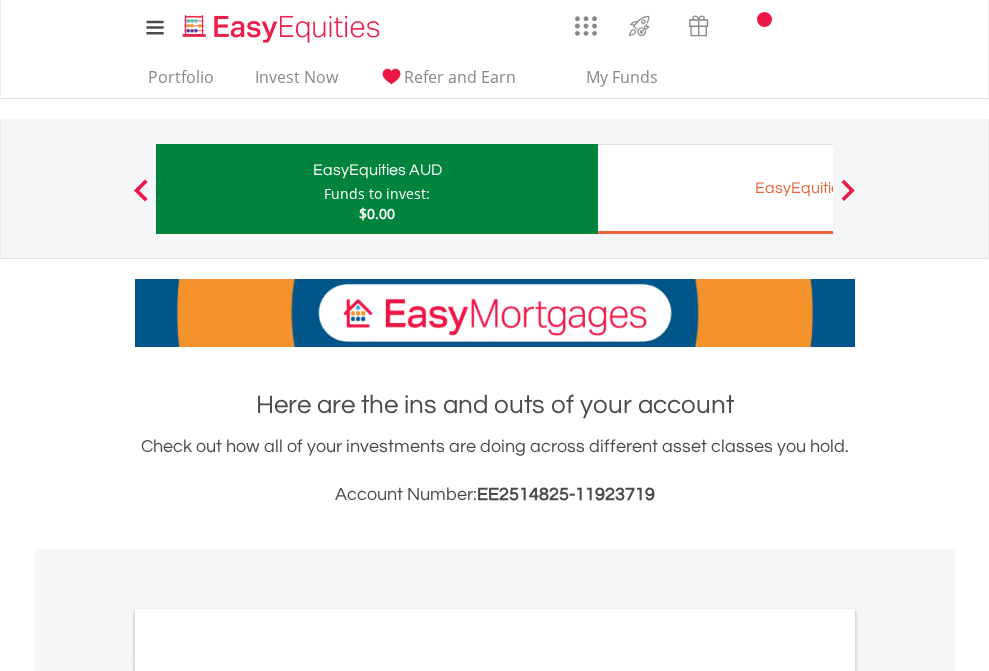 scroll, scrollTop: 0, scrollLeft: 0, axis: both 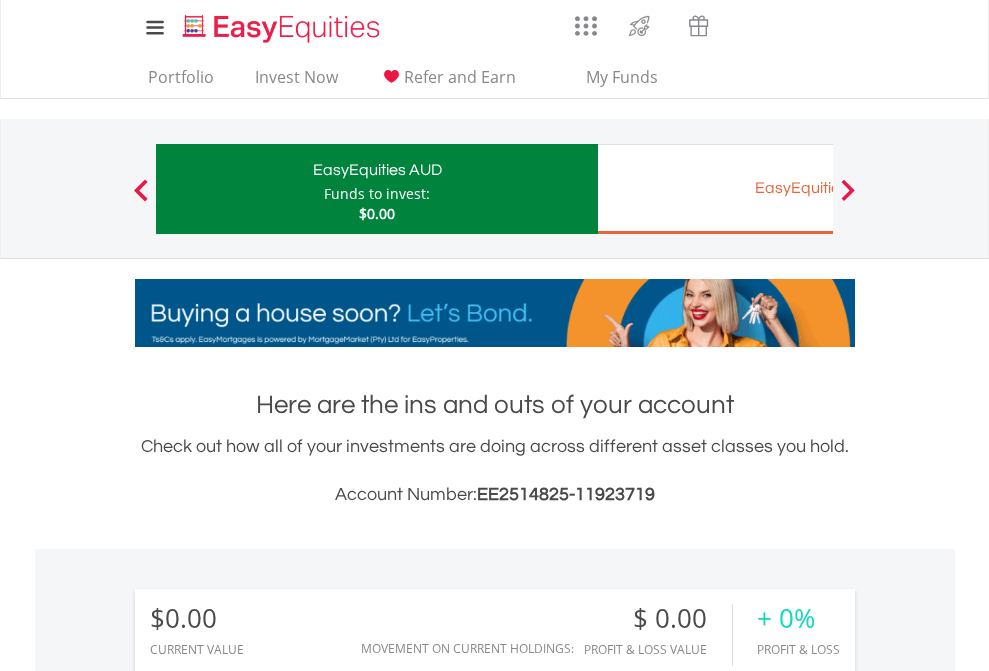 click on "All Holdings" at bounding box center [268, 1442] 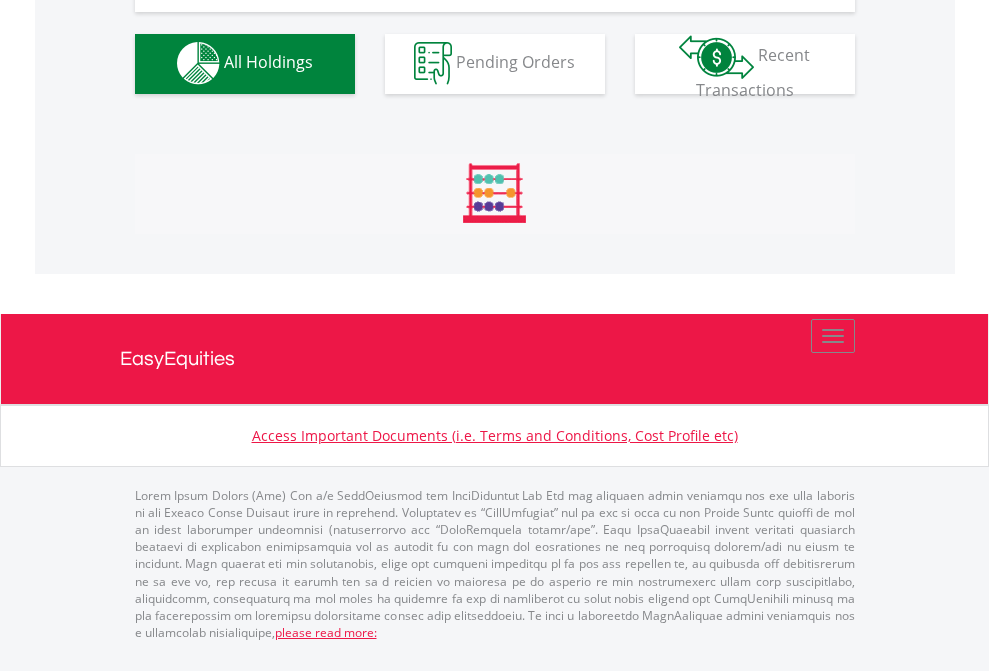 scroll, scrollTop: 1980, scrollLeft: 0, axis: vertical 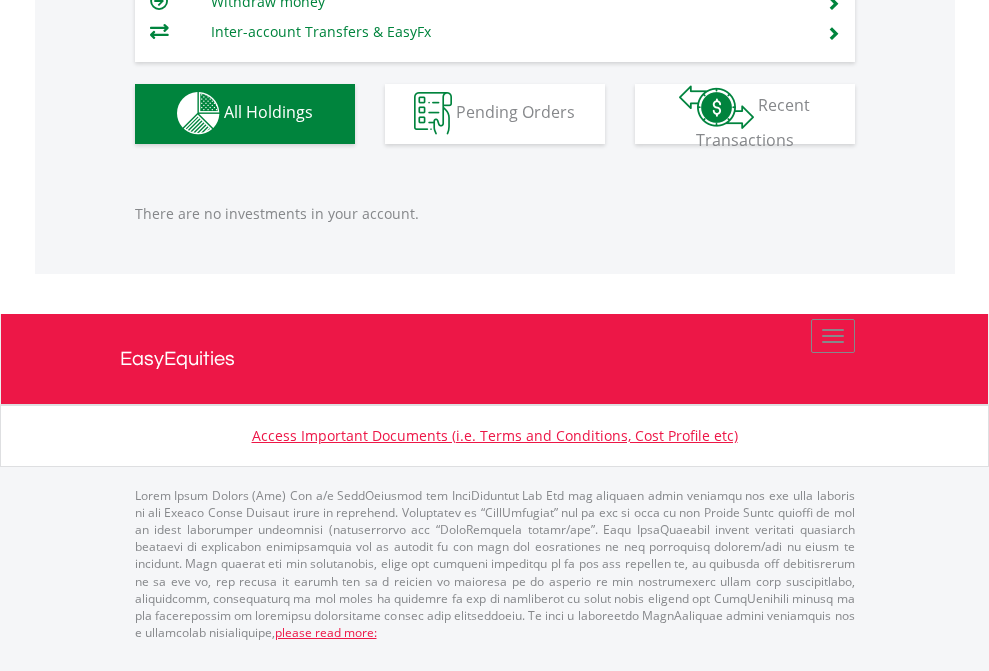 click on "EasyEquities EUR" at bounding box center (818, -1142) 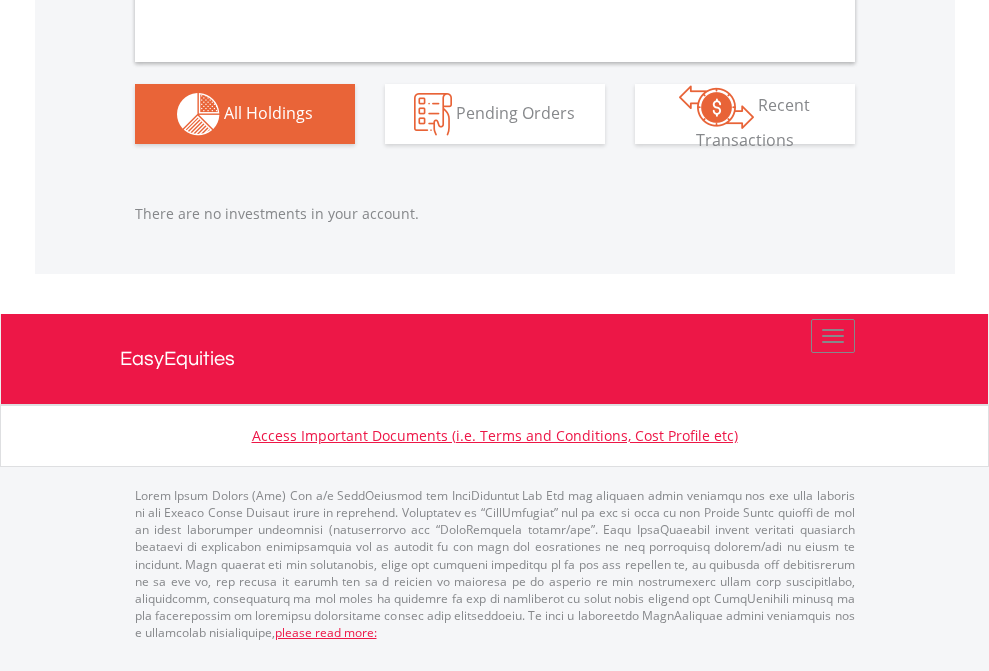 scroll, scrollTop: 1980, scrollLeft: 0, axis: vertical 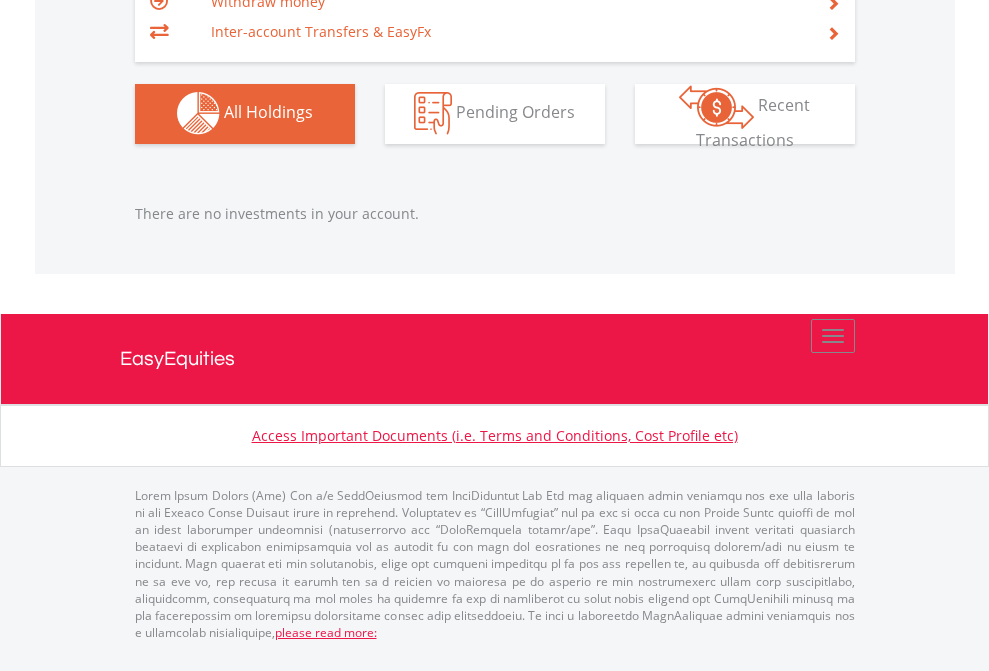 click on "EasyEquities GBP" at bounding box center (818, -1142) 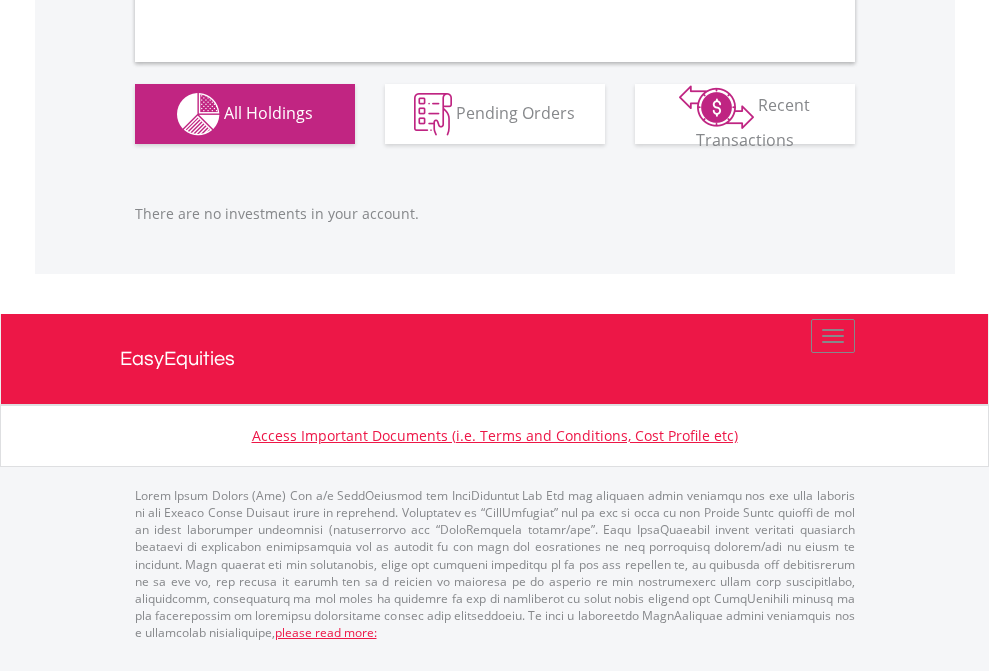 scroll, scrollTop: 1980, scrollLeft: 0, axis: vertical 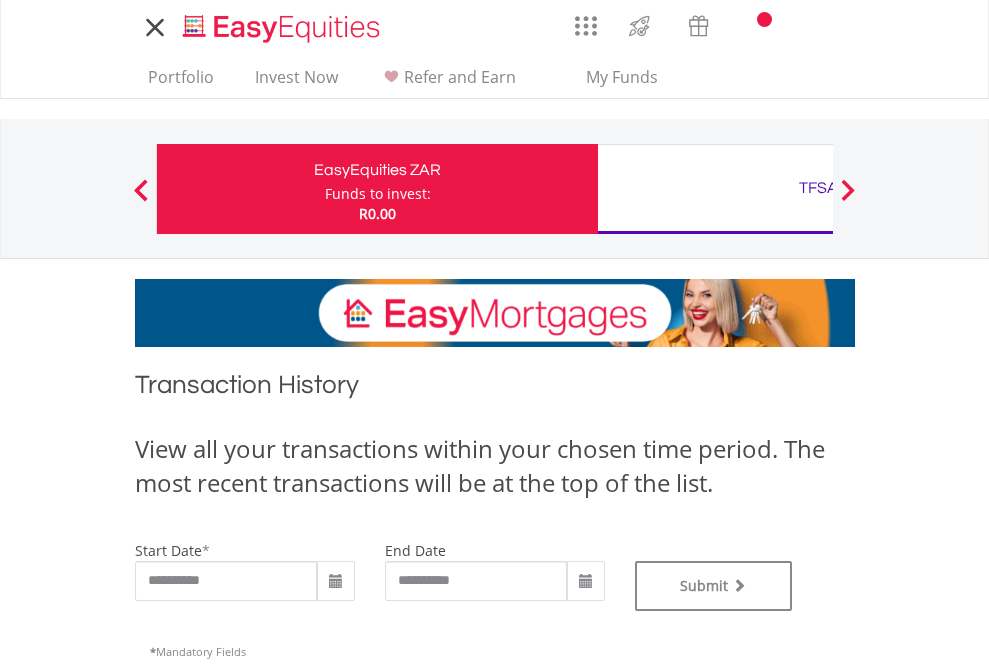 type on "**********" 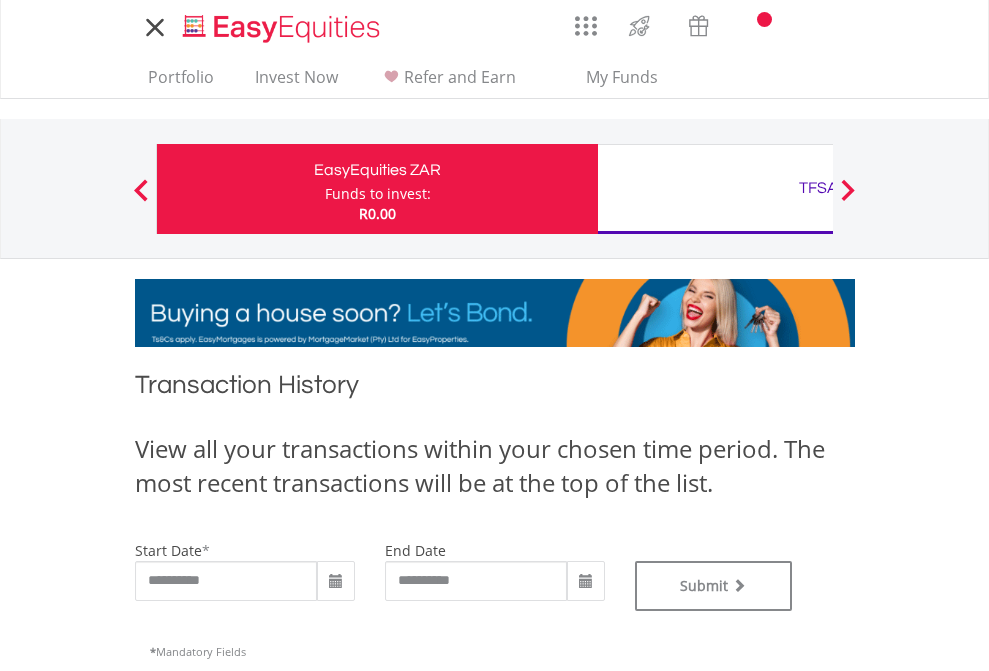 type on "**********" 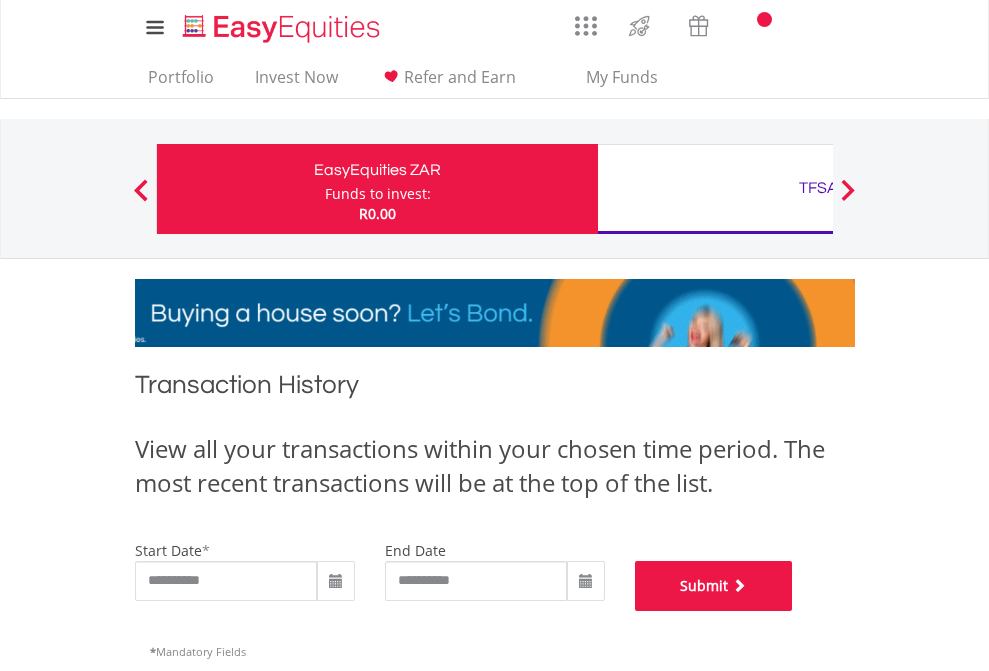 click on "Submit" at bounding box center [714, 586] 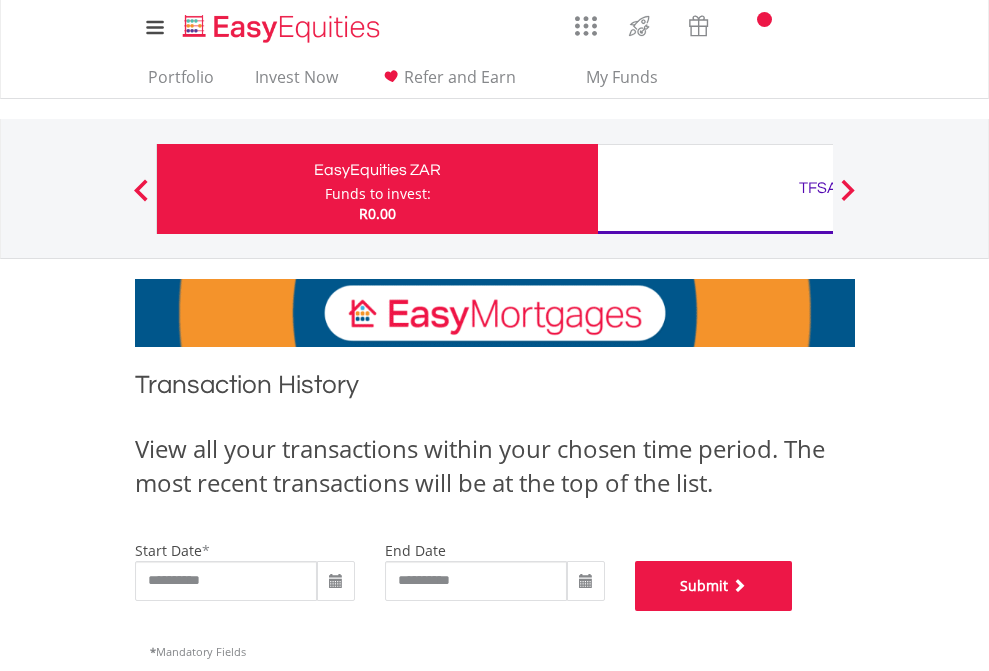 scroll, scrollTop: 811, scrollLeft: 0, axis: vertical 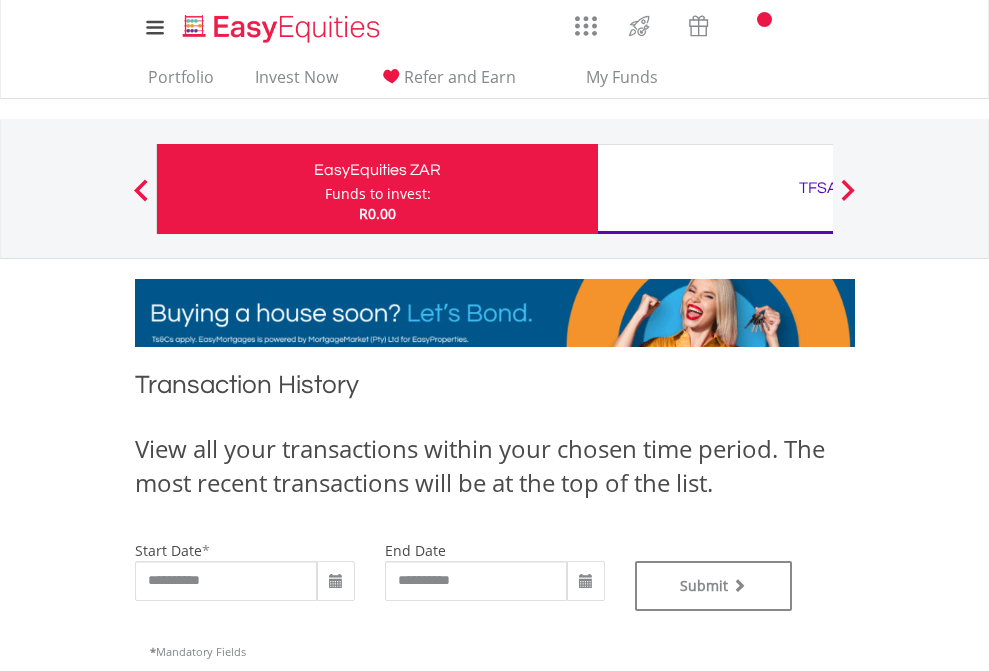 click on "TFSA" at bounding box center (818, 188) 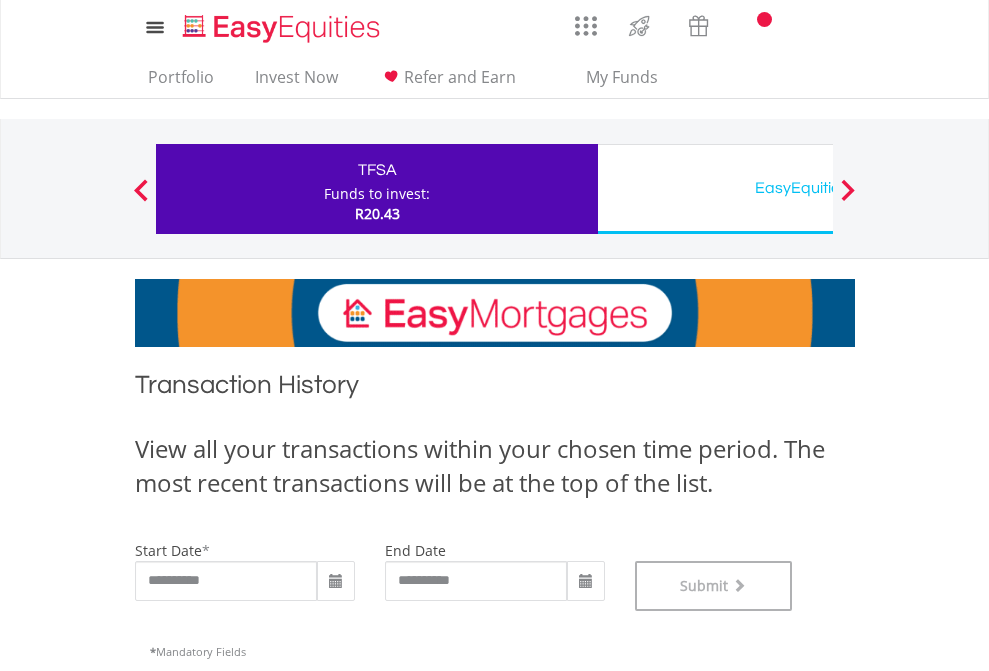 scroll, scrollTop: 811, scrollLeft: 0, axis: vertical 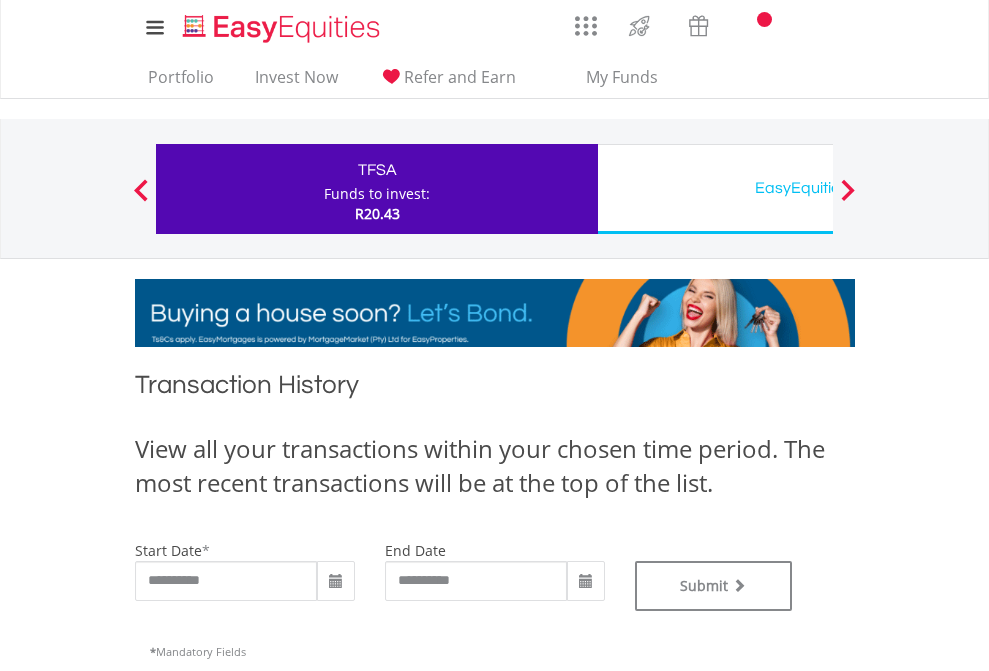 click on "EasyEquities USD" at bounding box center (818, 188) 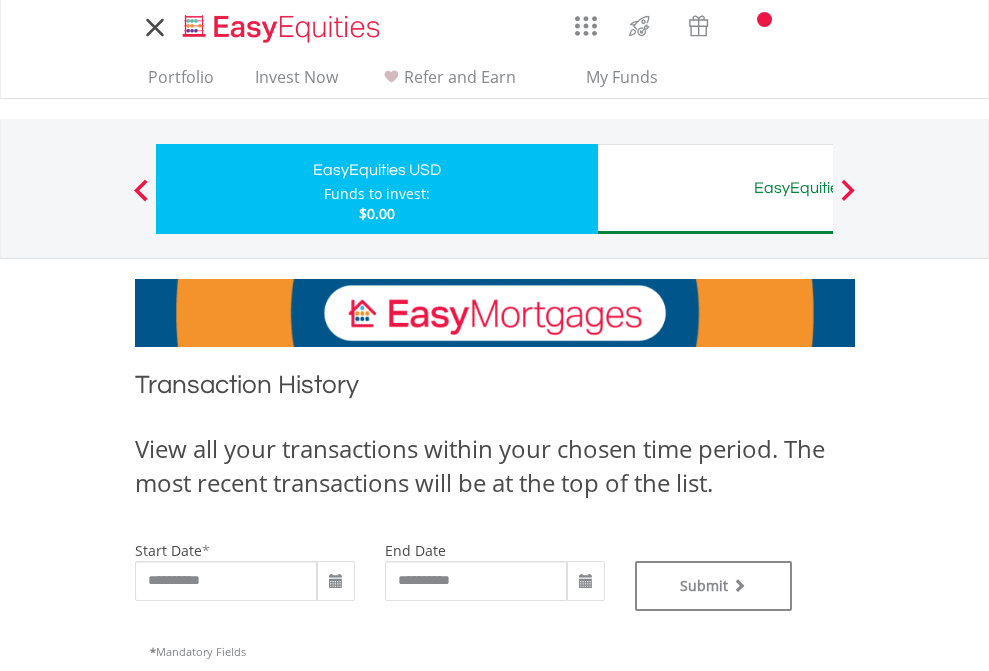 scroll, scrollTop: 0, scrollLeft: 0, axis: both 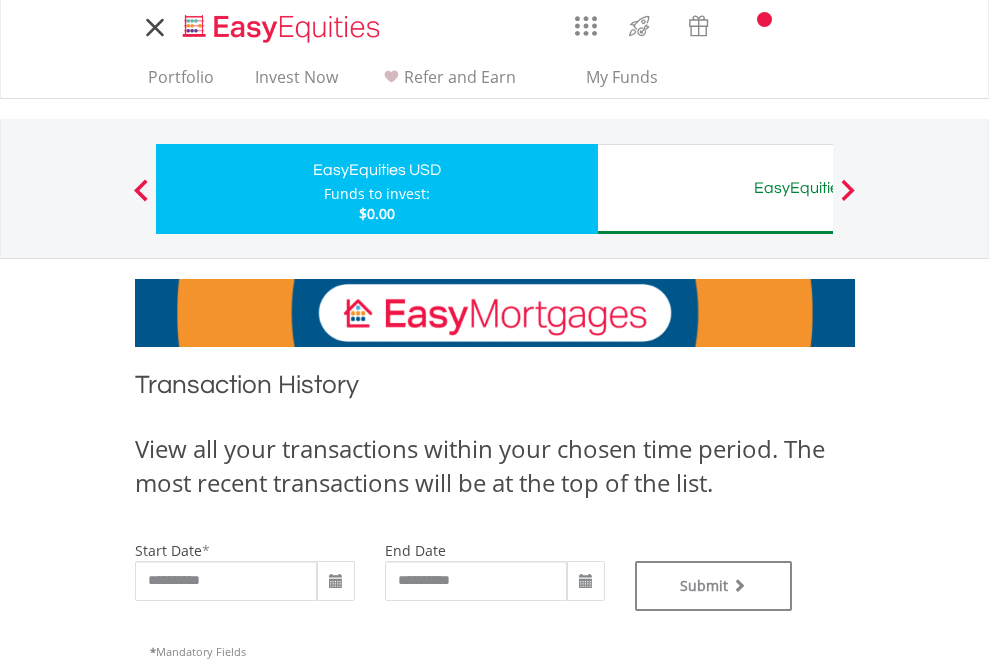 type on "**********" 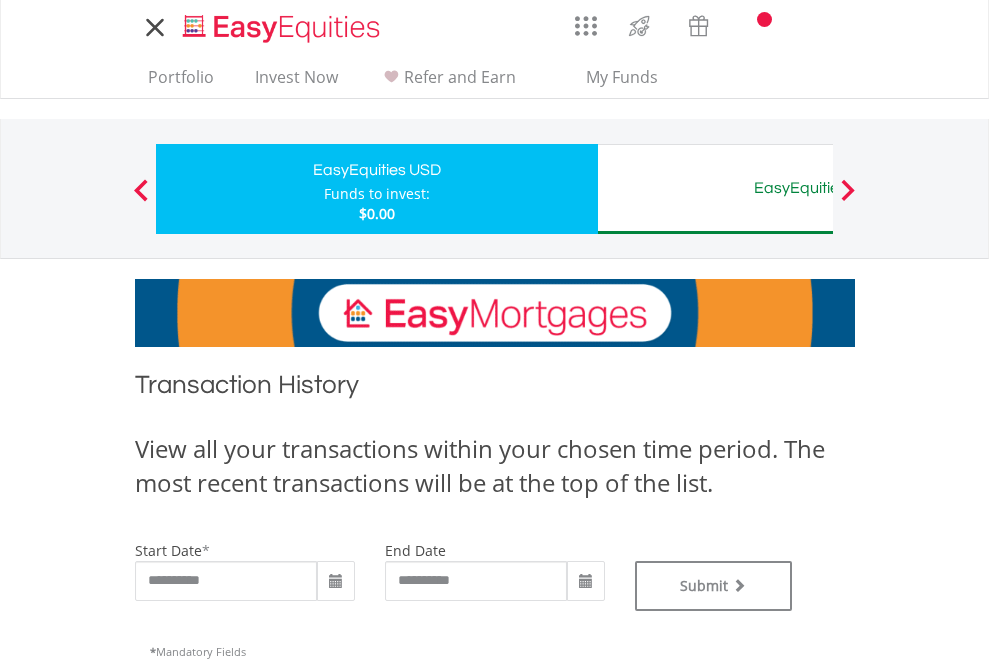 type on "**********" 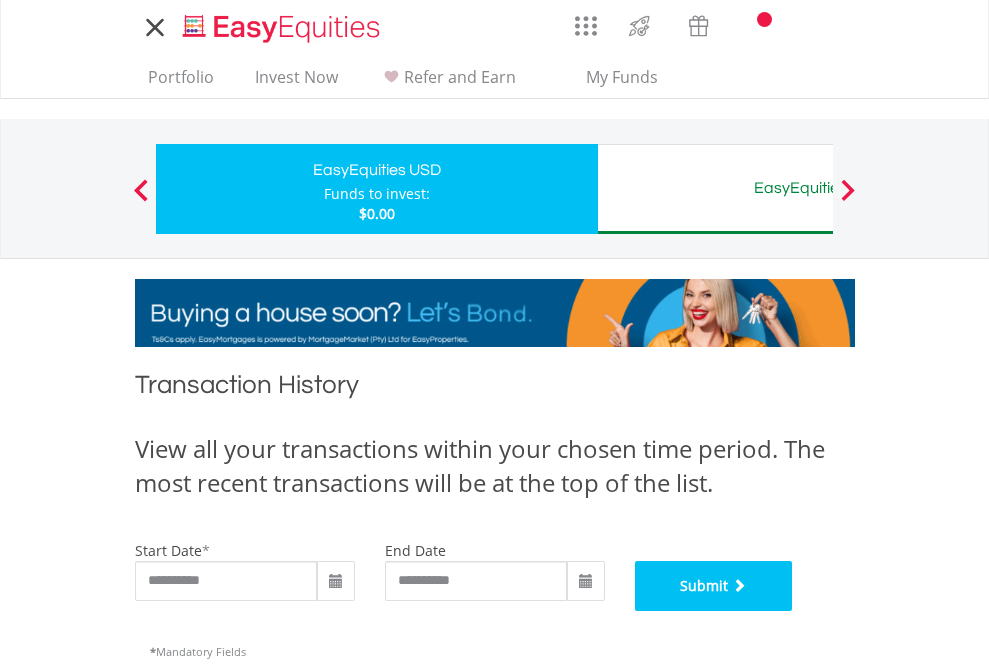 click on "Submit" at bounding box center (714, 586) 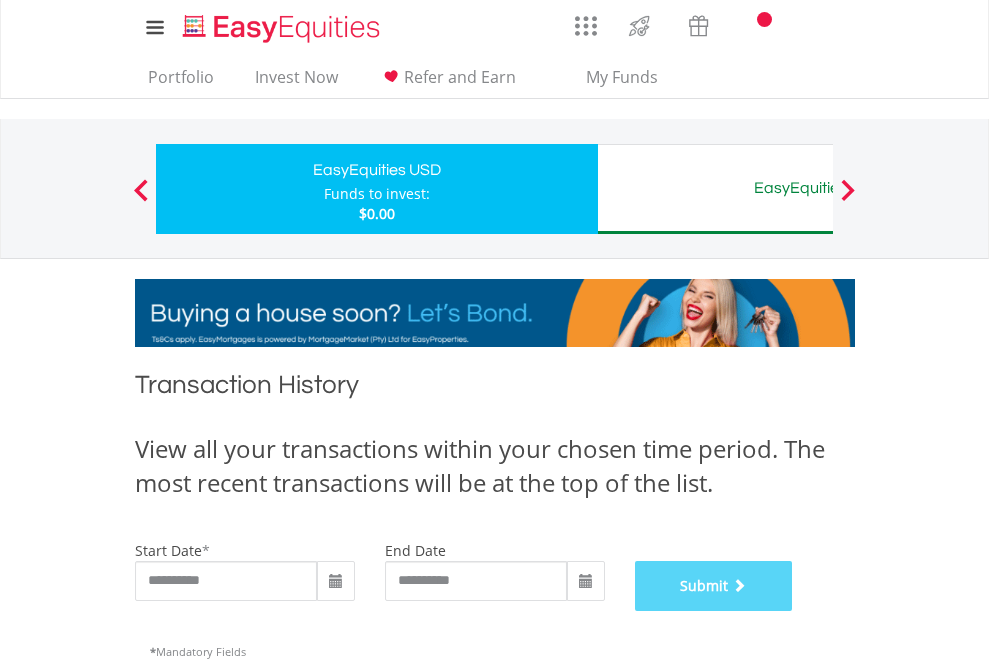 scroll, scrollTop: 811, scrollLeft: 0, axis: vertical 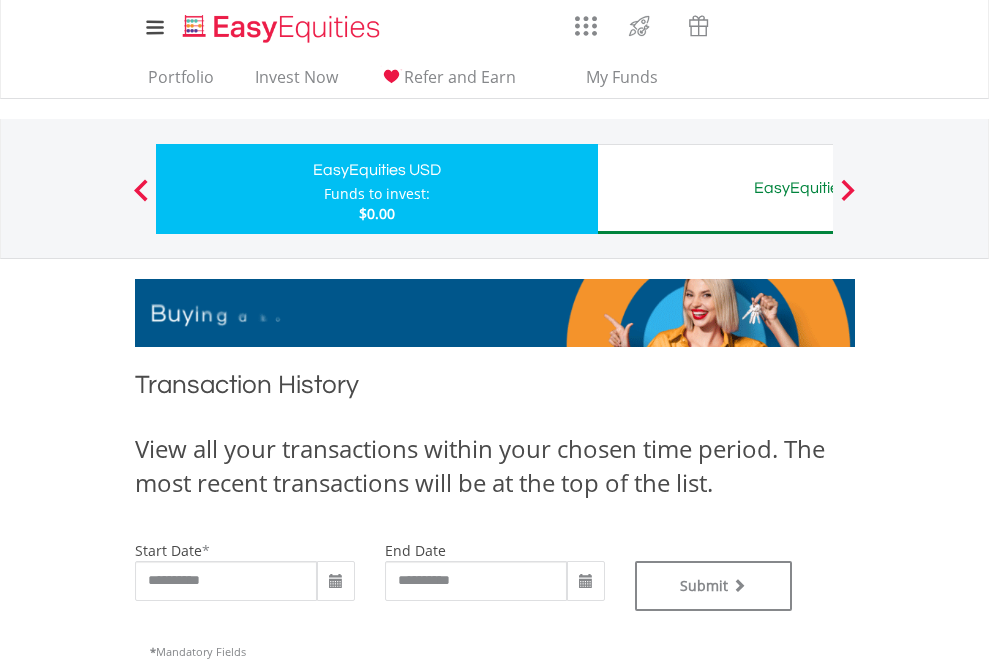click on "EasyEquities AUD" at bounding box center [818, 188] 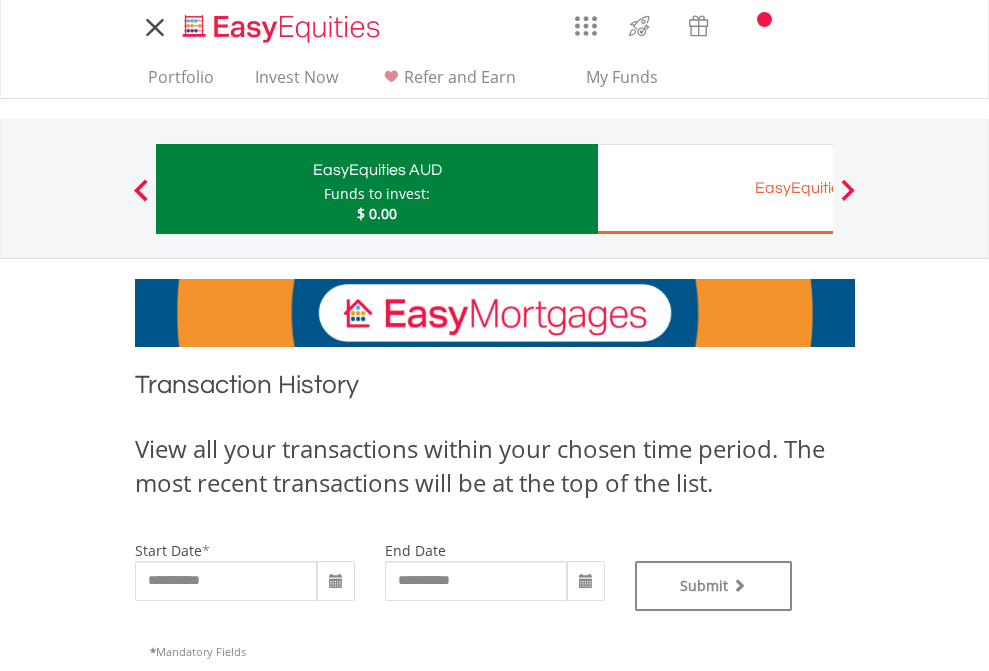 scroll, scrollTop: 0, scrollLeft: 0, axis: both 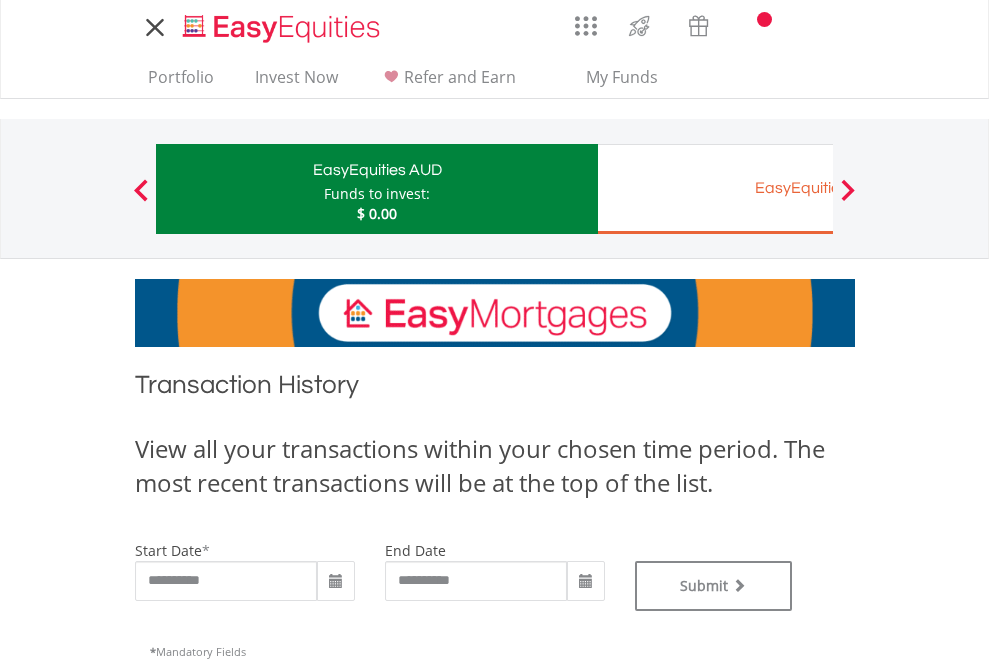 type on "**********" 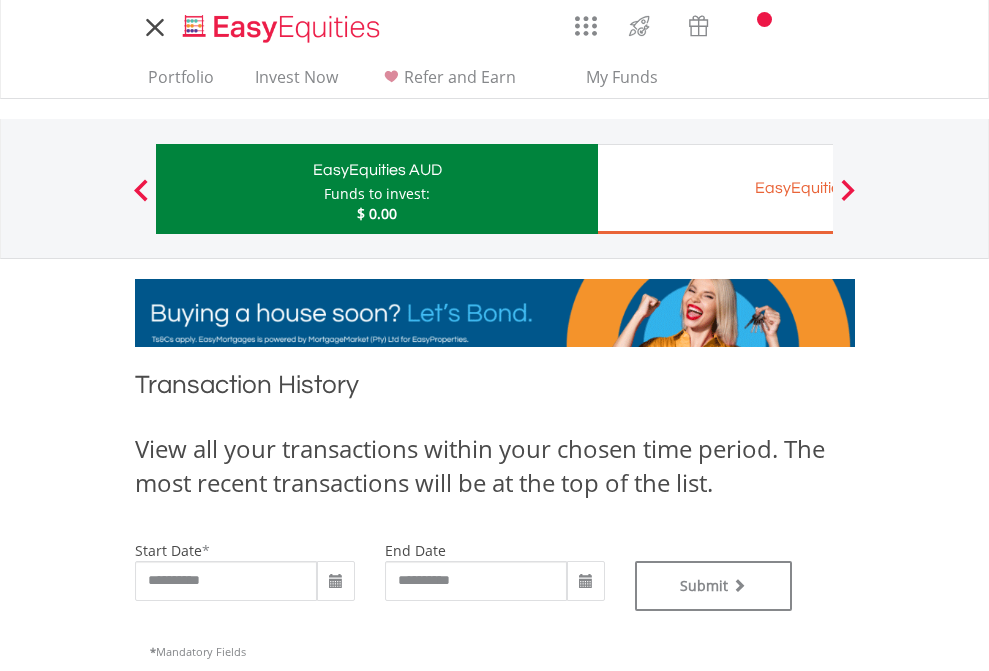type on "**********" 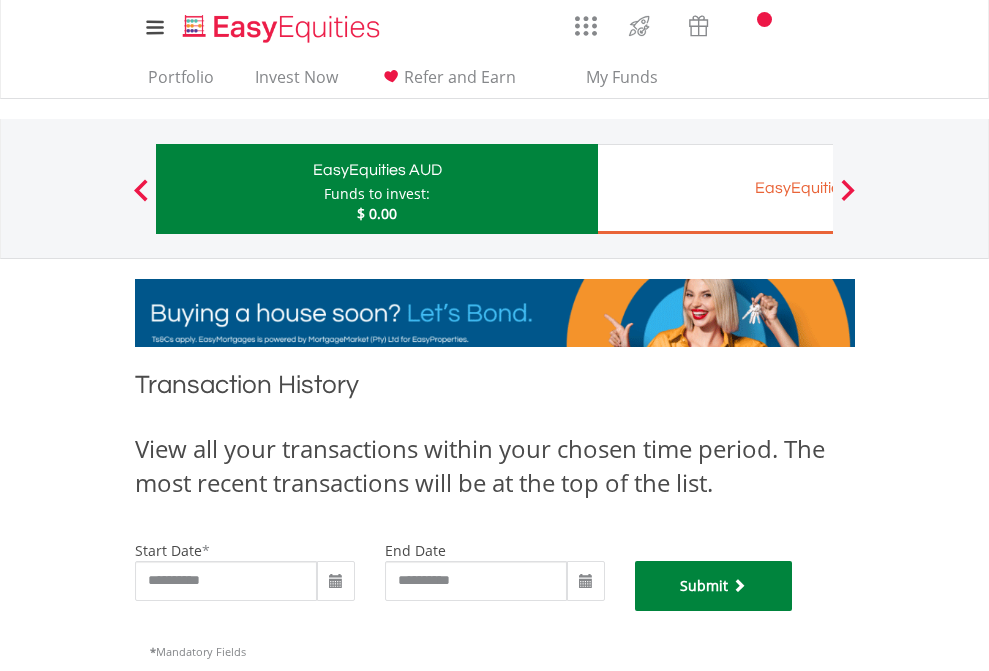 click on "Submit" at bounding box center (714, 586) 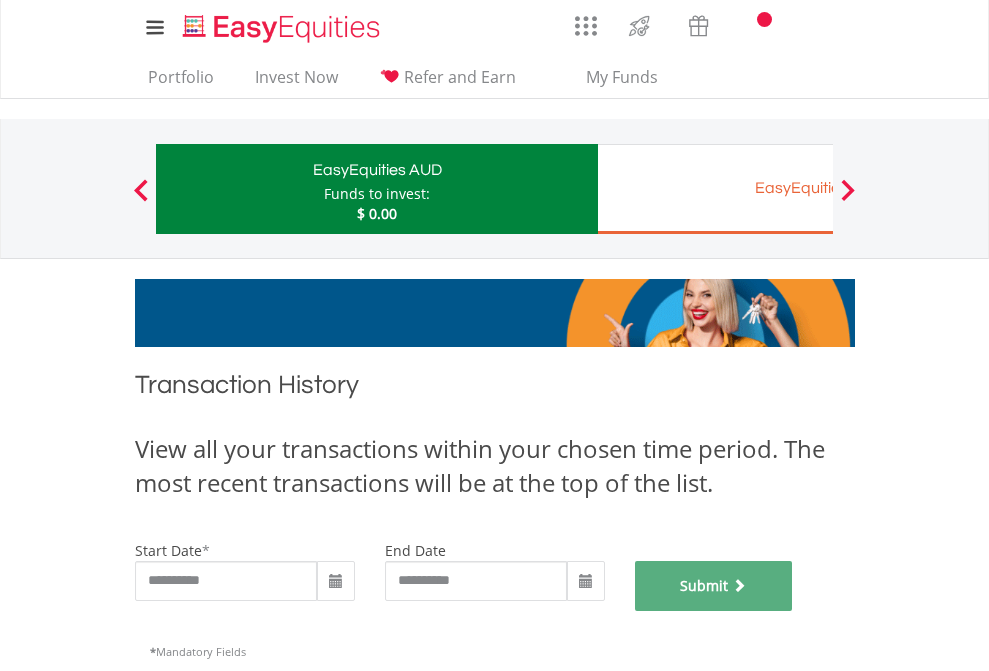 scroll, scrollTop: 811, scrollLeft: 0, axis: vertical 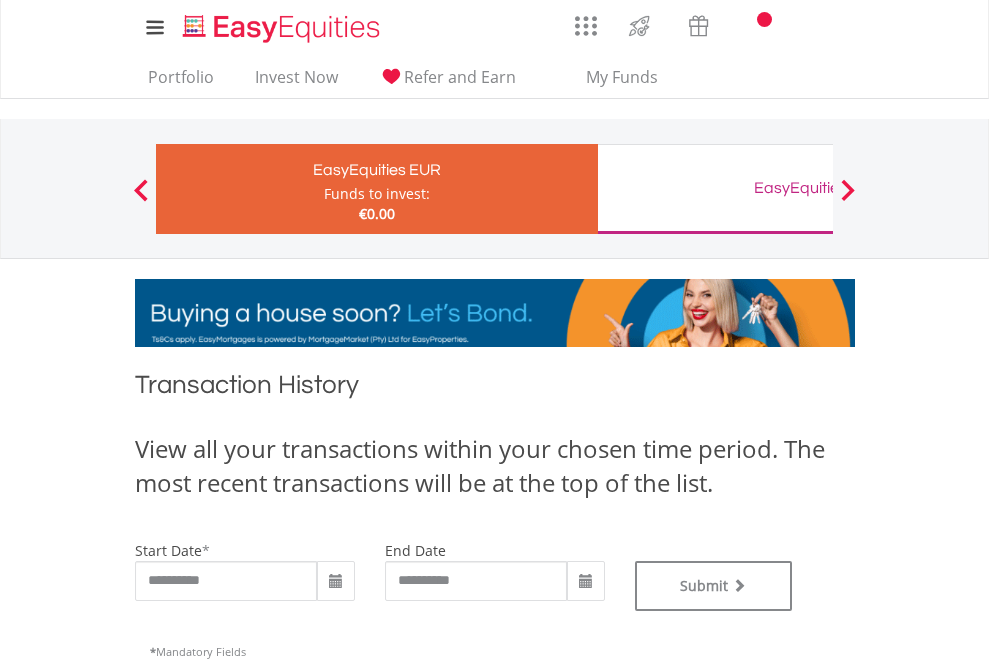 click on "EasyEquities GBP" at bounding box center (818, 188) 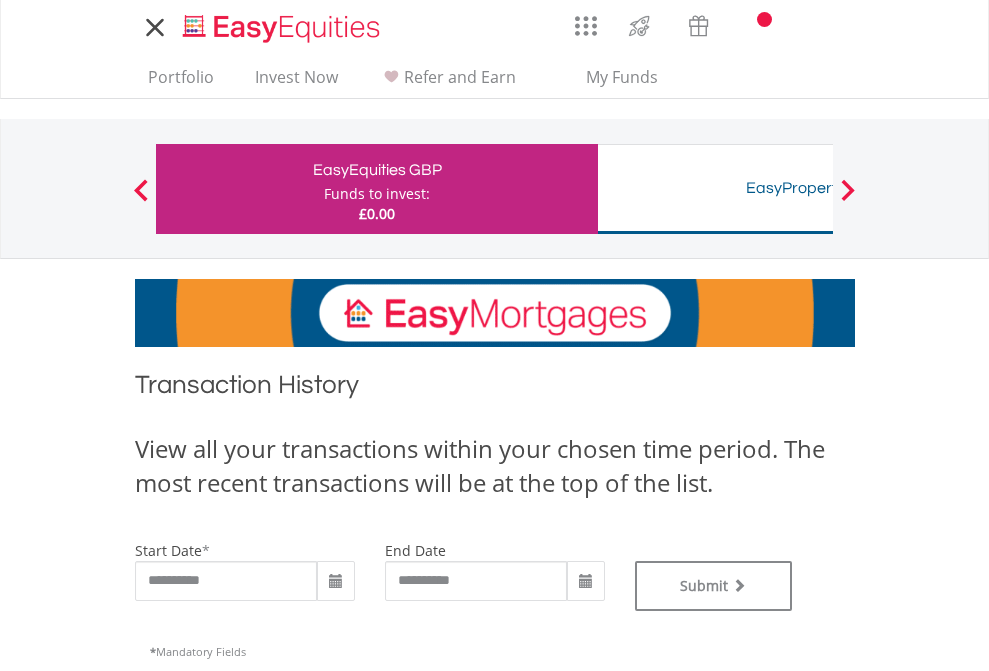 scroll, scrollTop: 0, scrollLeft: 0, axis: both 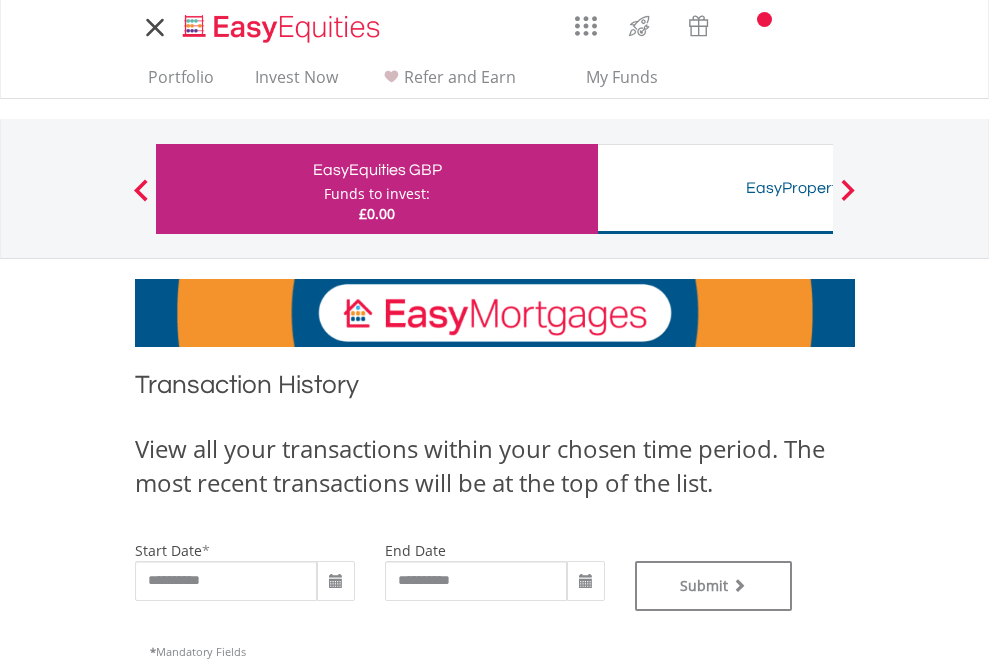 type on "**********" 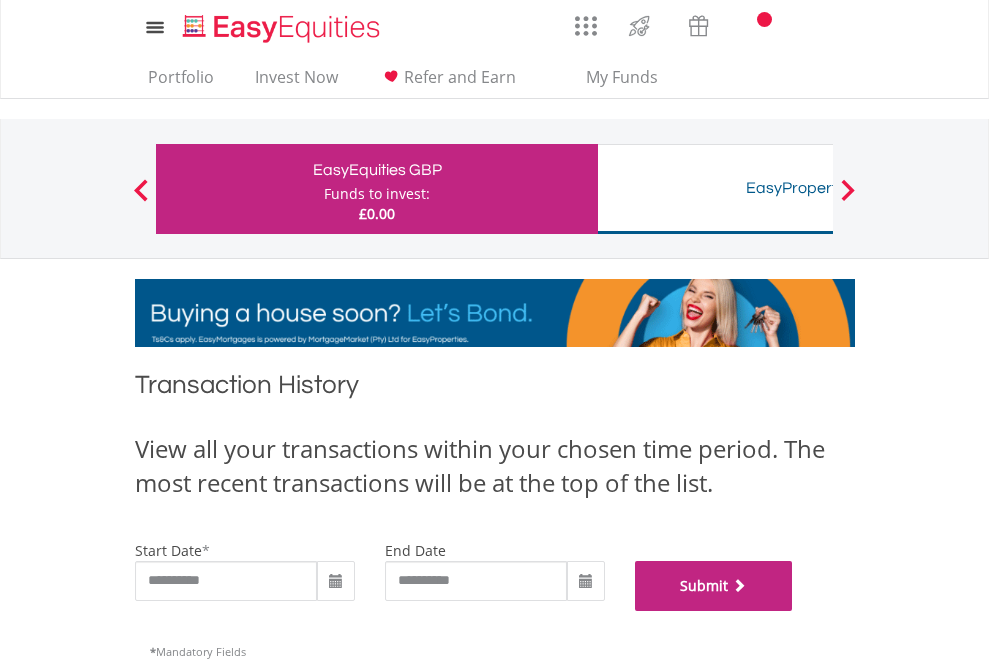 click on "Submit" at bounding box center (714, 586) 